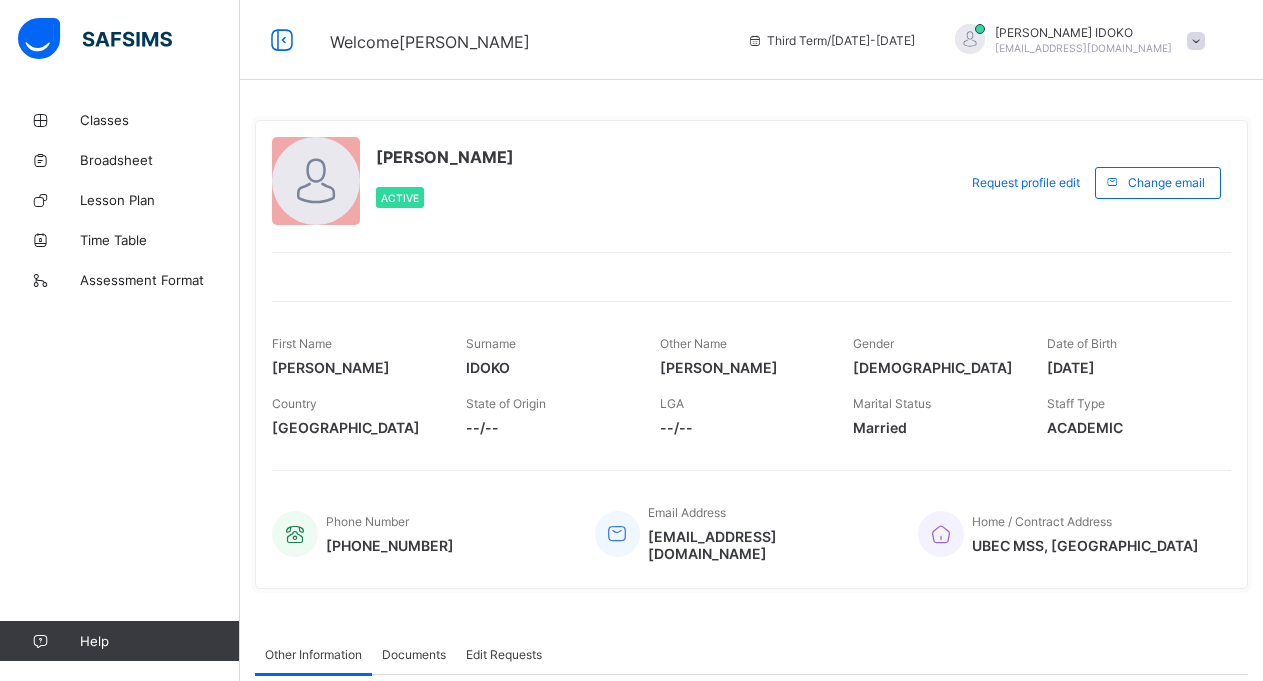 scroll, scrollTop: 0, scrollLeft: 0, axis: both 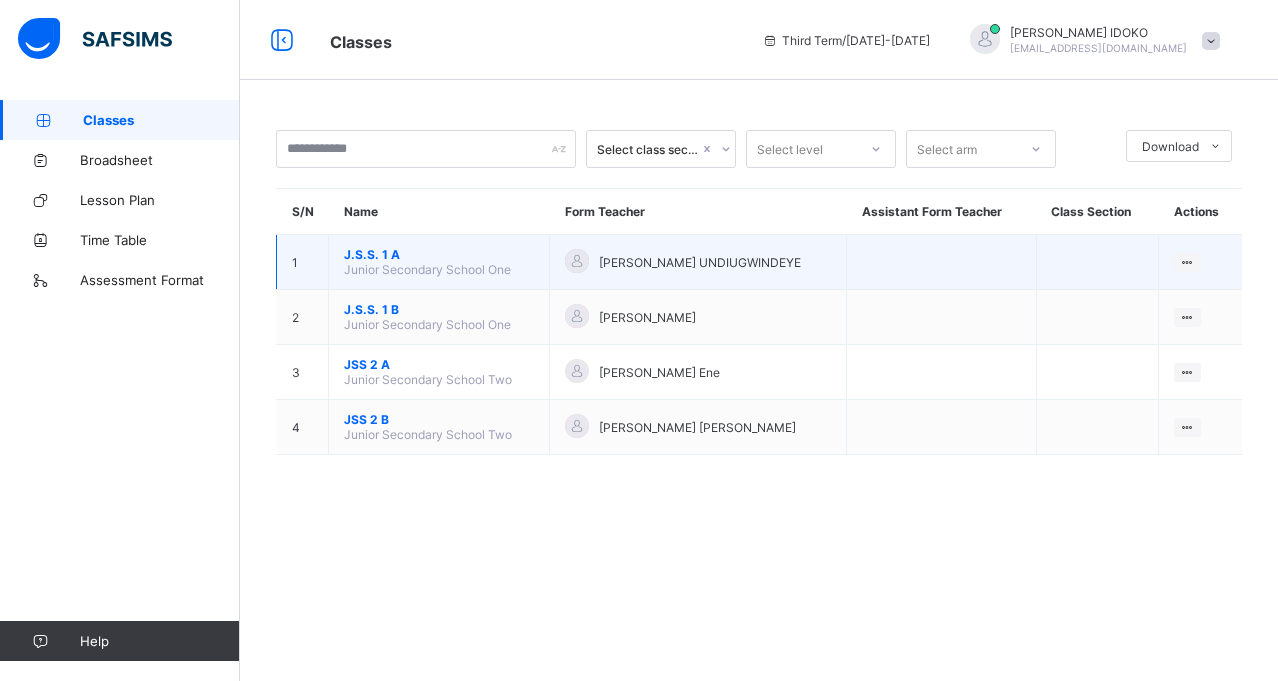 click on "Junior Secondary School One" at bounding box center (427, 269) 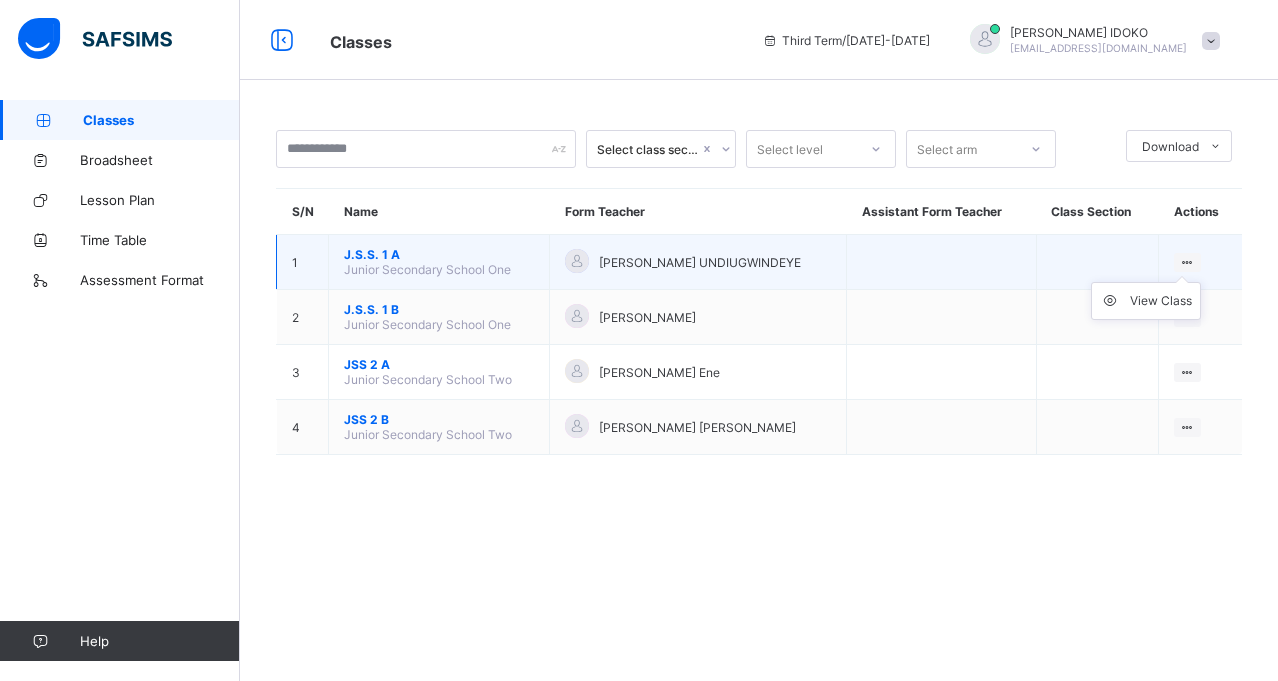click on "View Class" at bounding box center [1146, 301] 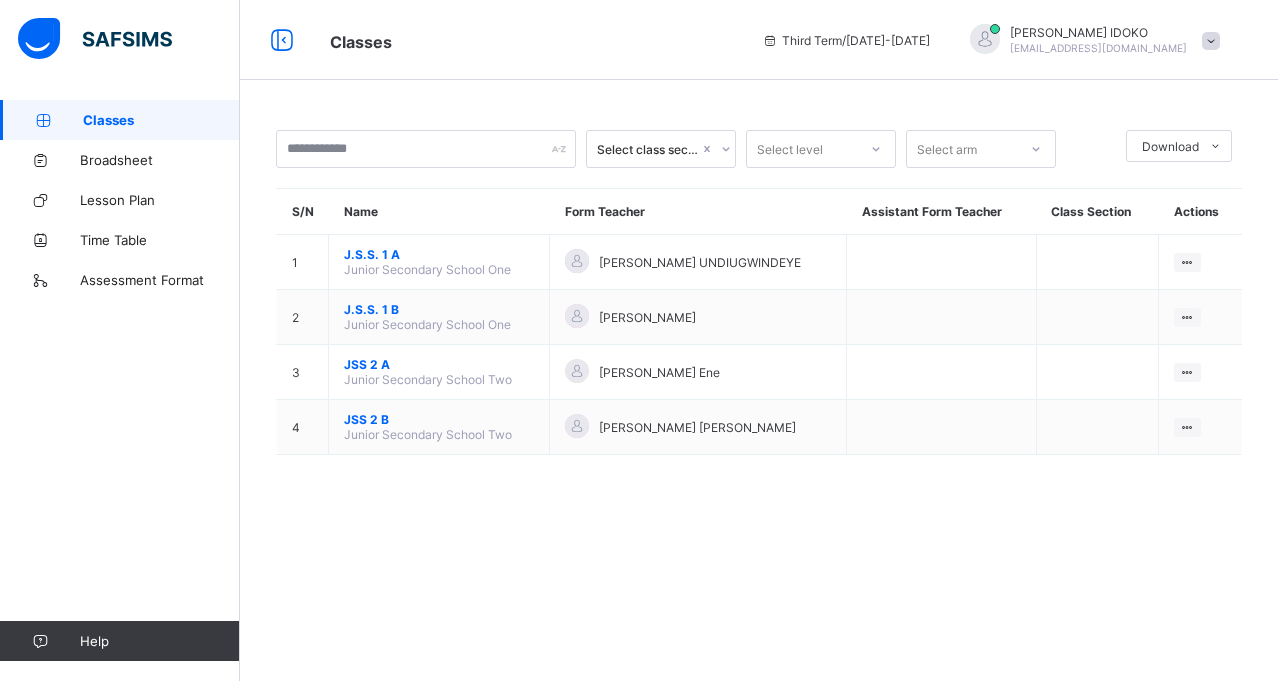 drag, startPoint x: 1188, startPoint y: 264, endPoint x: 1071, endPoint y: 104, distance: 198.21452 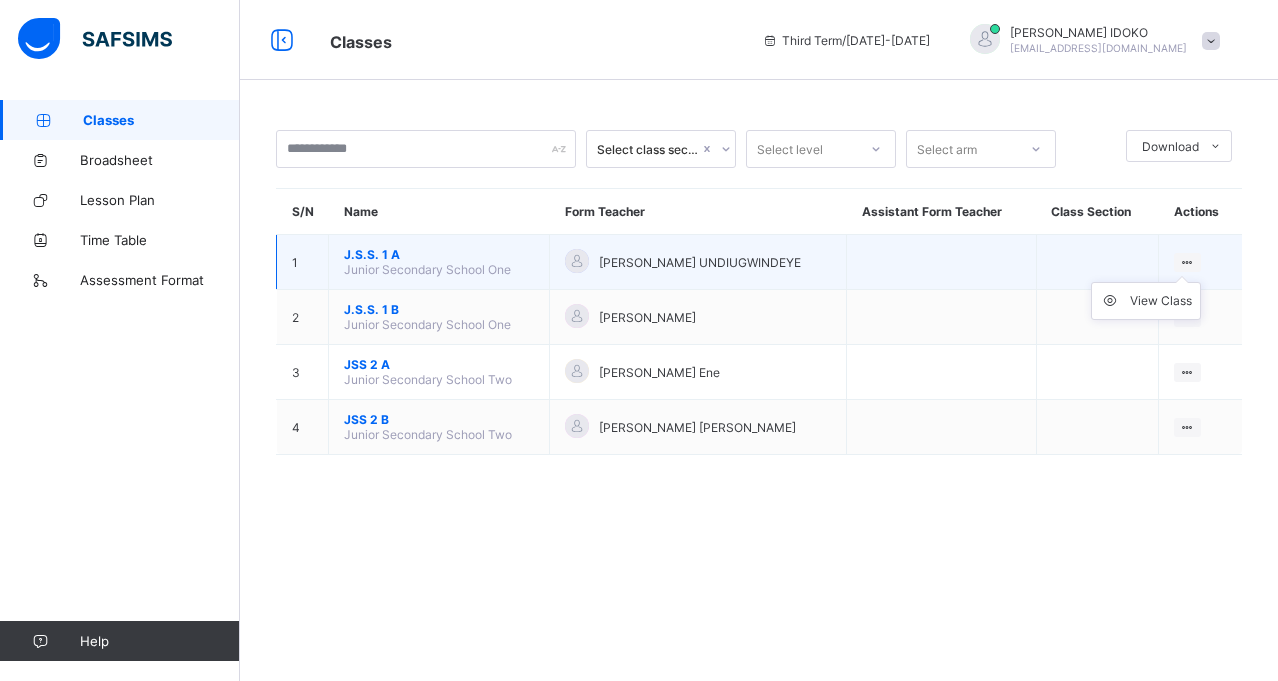click on "View Class" at bounding box center (1146, 301) 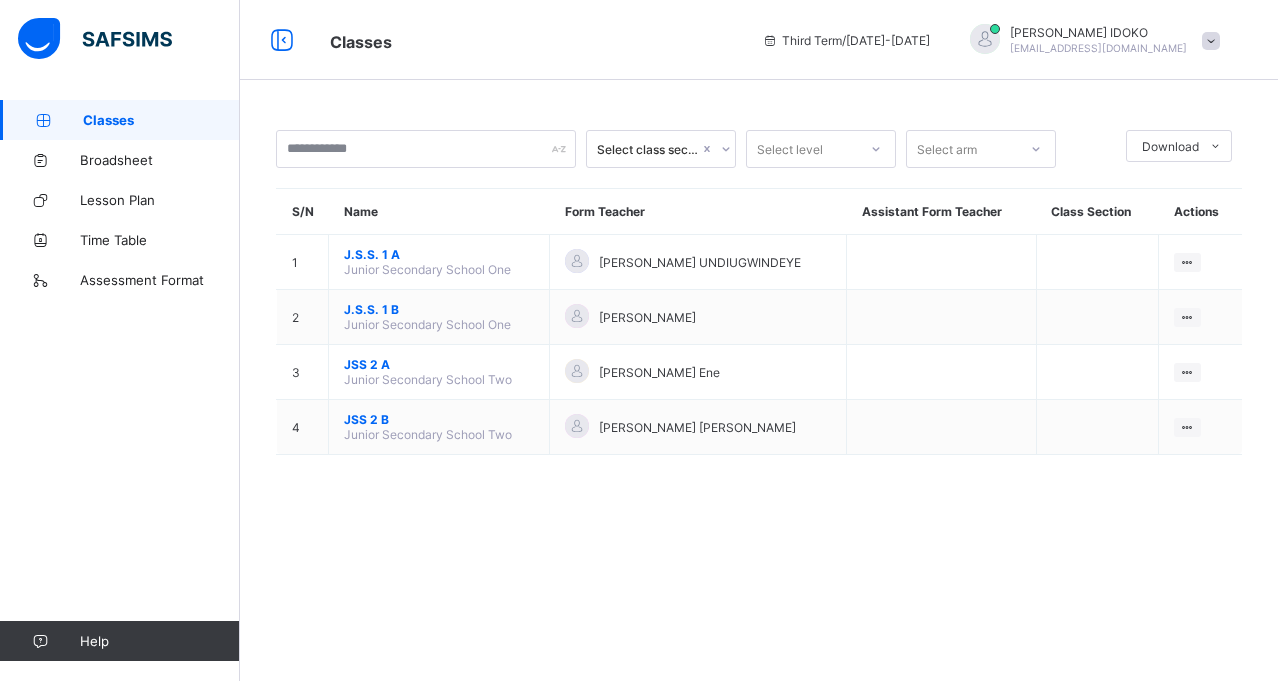 drag, startPoint x: 1184, startPoint y: 258, endPoint x: 1092, endPoint y: 96, distance: 186.30083 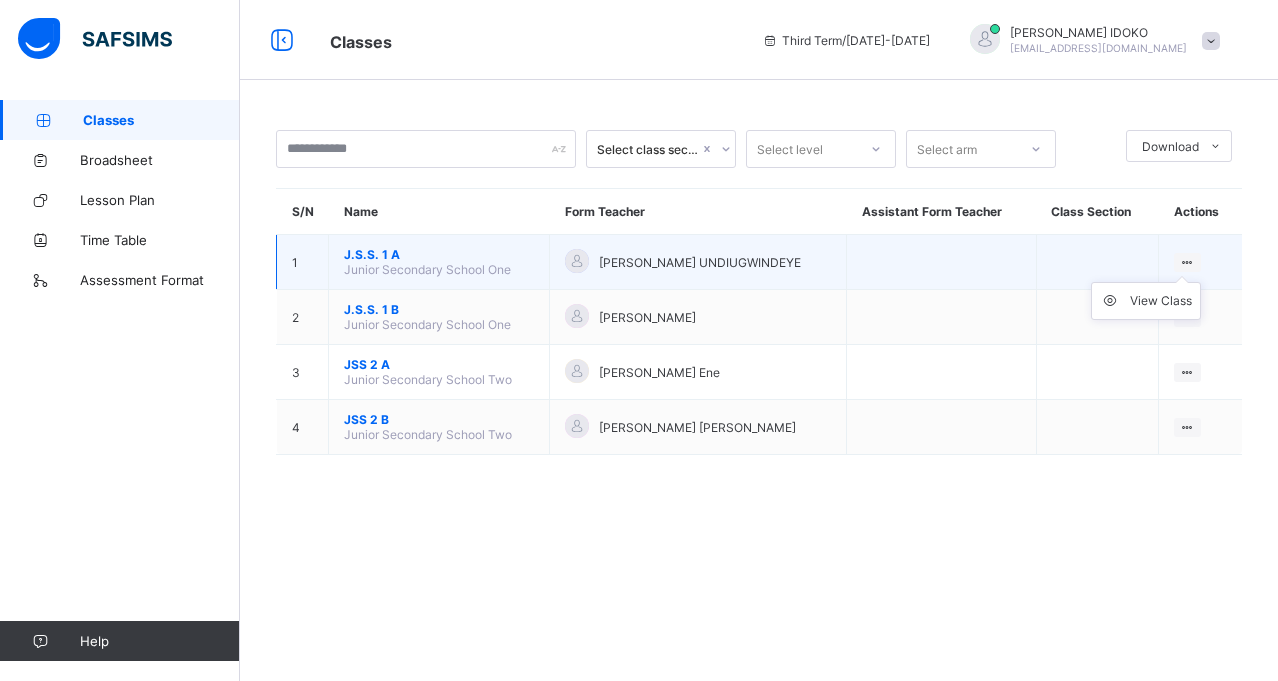 click on "View Class" at bounding box center (1146, 301) 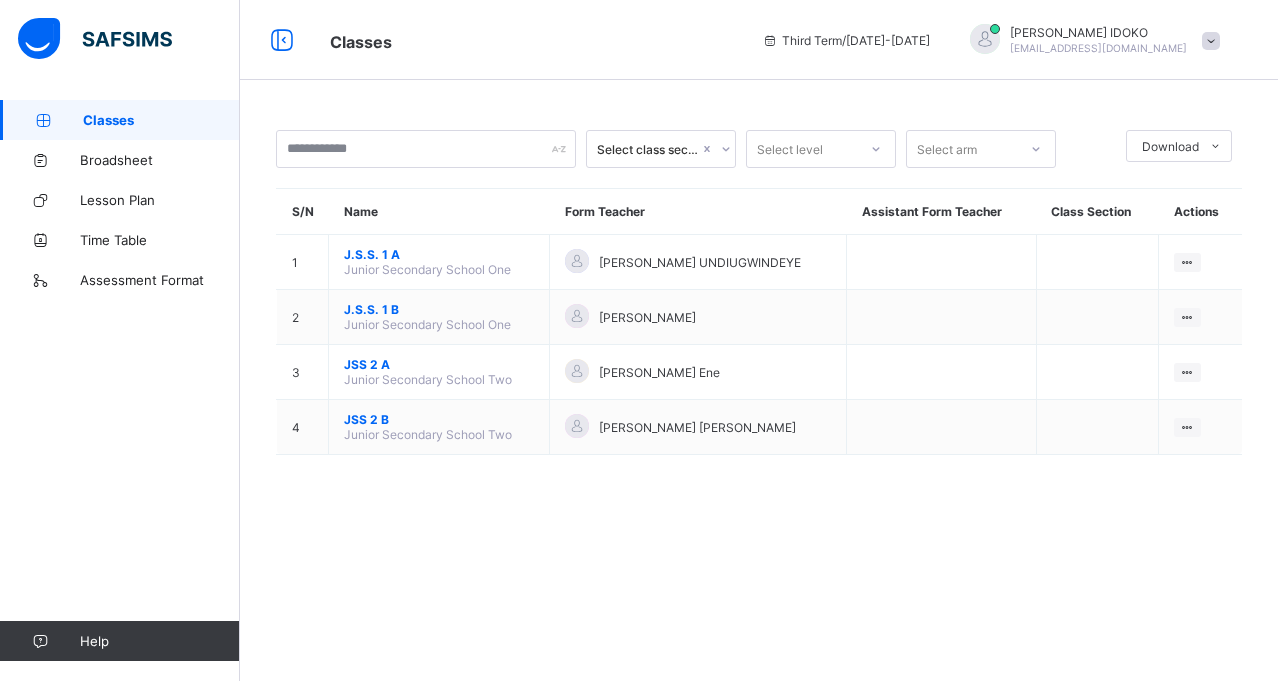 drag, startPoint x: 1186, startPoint y: 262, endPoint x: 1118, endPoint y: 116, distance: 161.05899 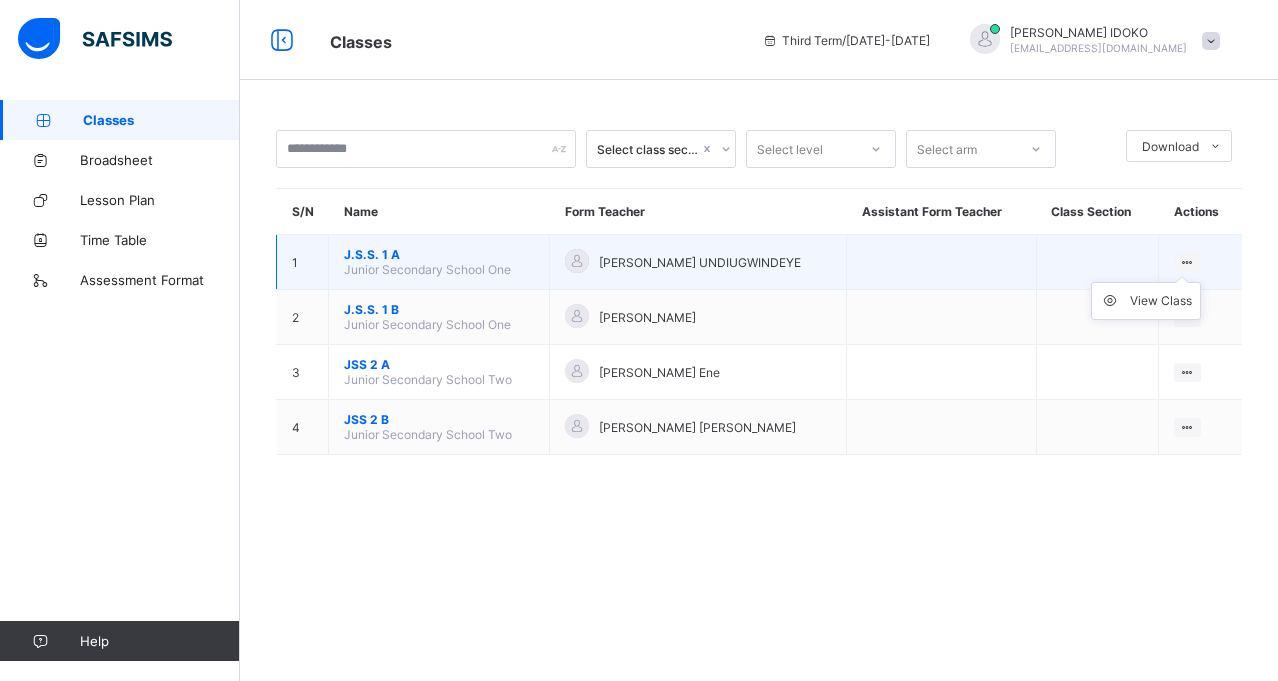 click on "View Class" at bounding box center [1146, 301] 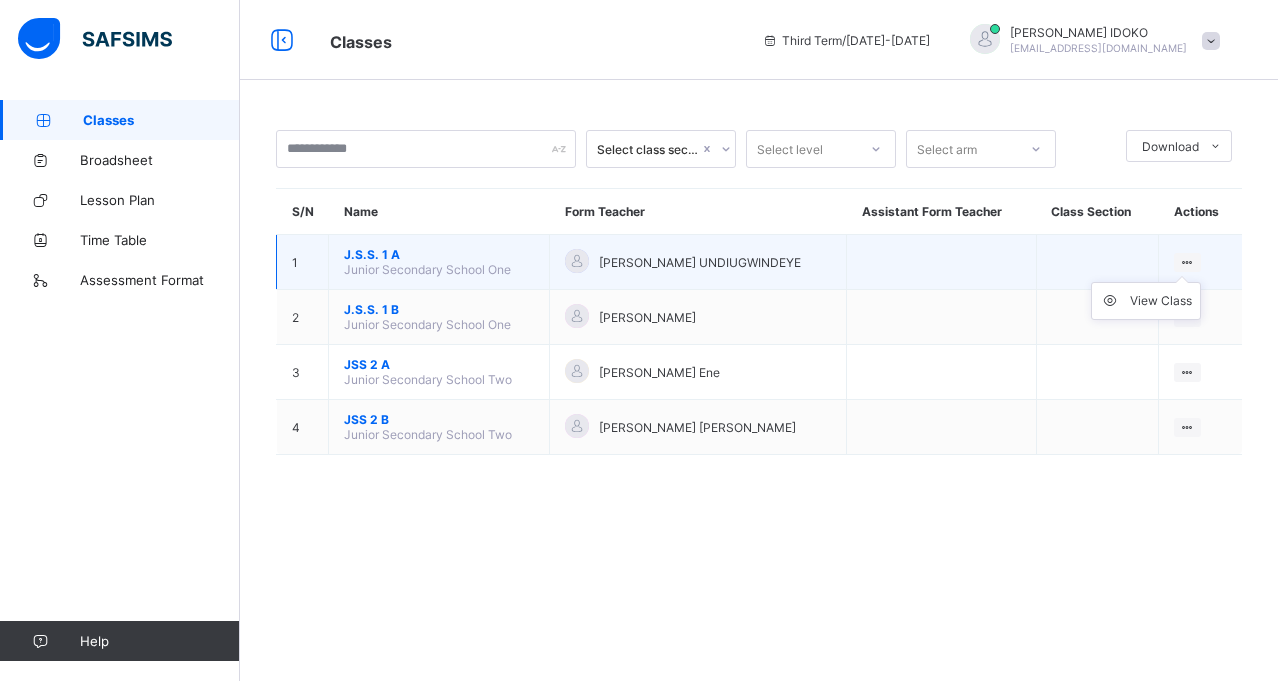 click on "View Class" at bounding box center (1146, 301) 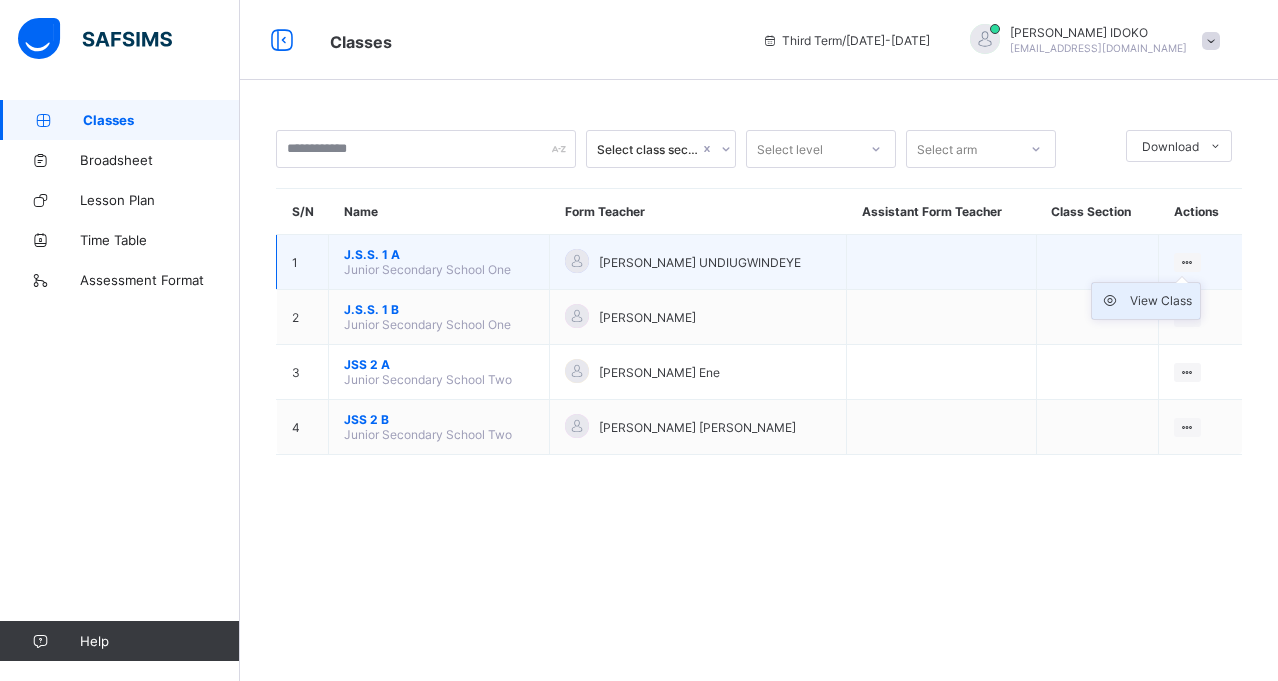 click on "View Class" at bounding box center [1161, 301] 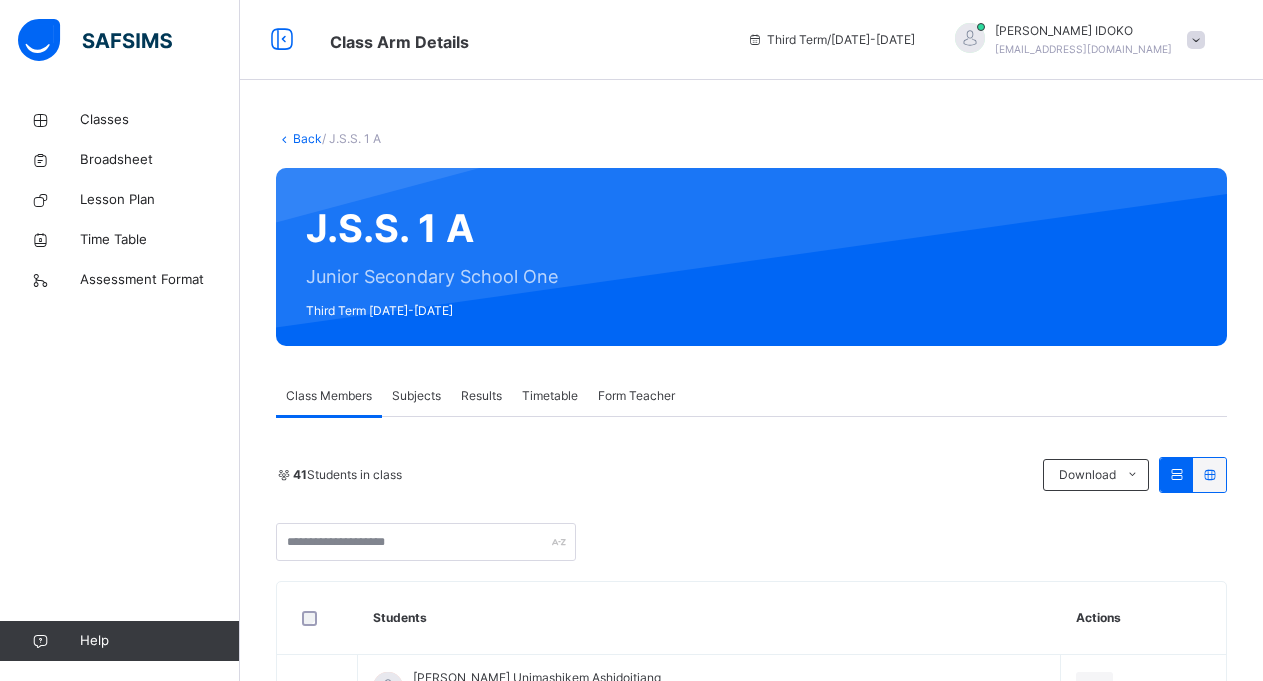 click on "Subjects" at bounding box center [416, 396] 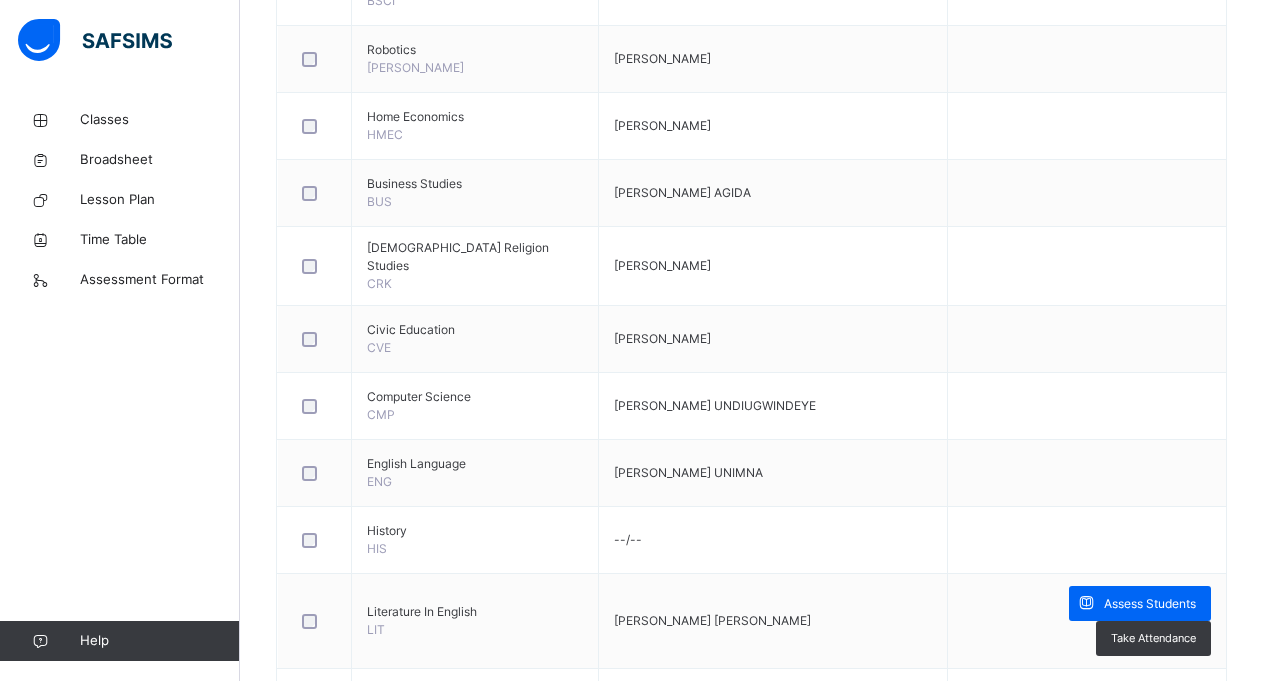 scroll, scrollTop: 800, scrollLeft: 0, axis: vertical 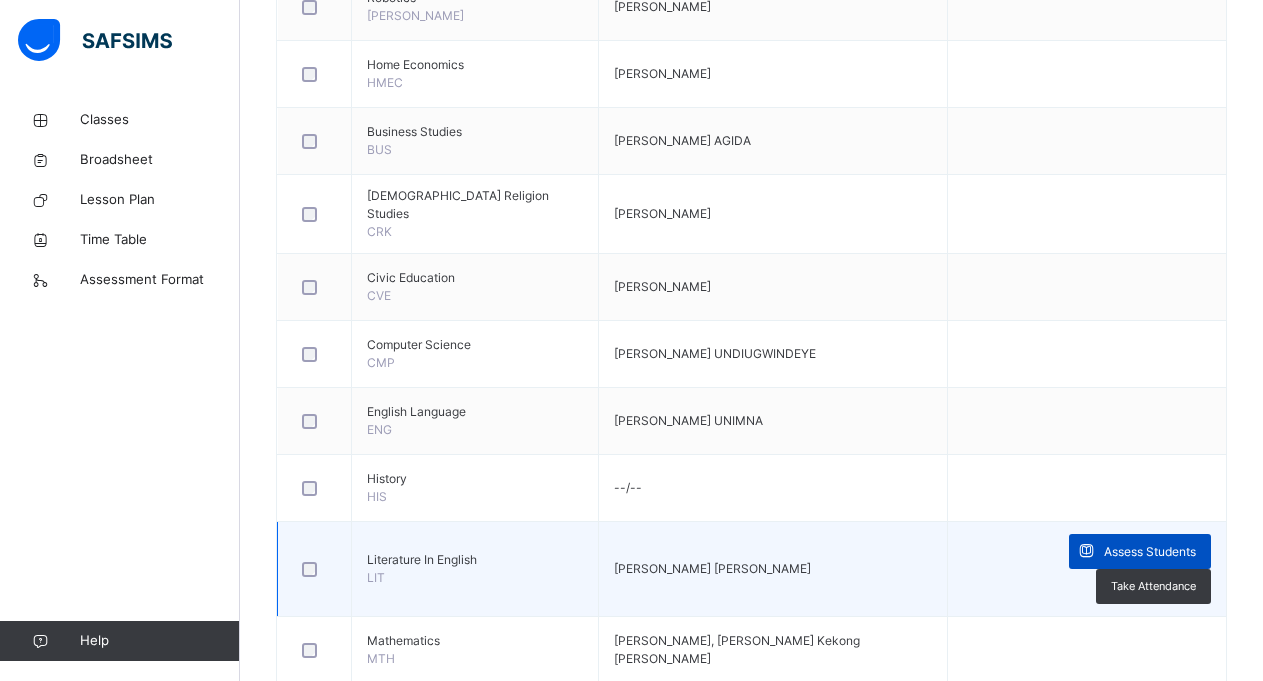 click on "Assess Students" at bounding box center (1150, 552) 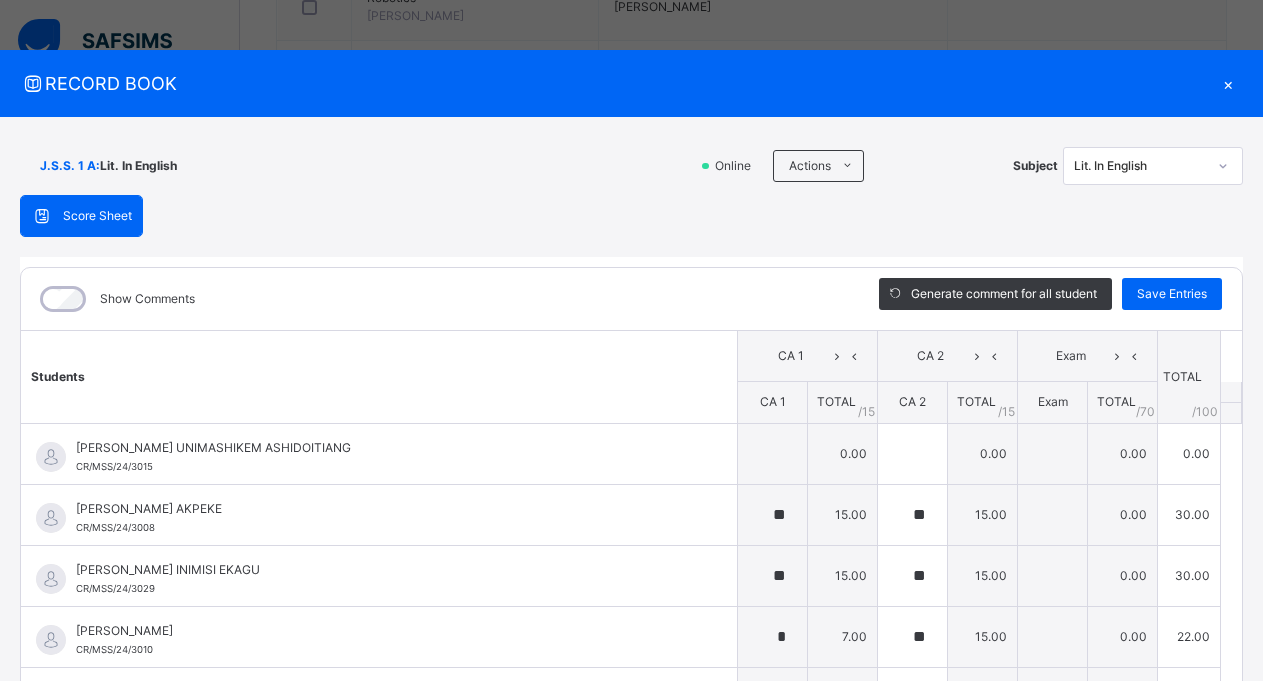 type on "**" 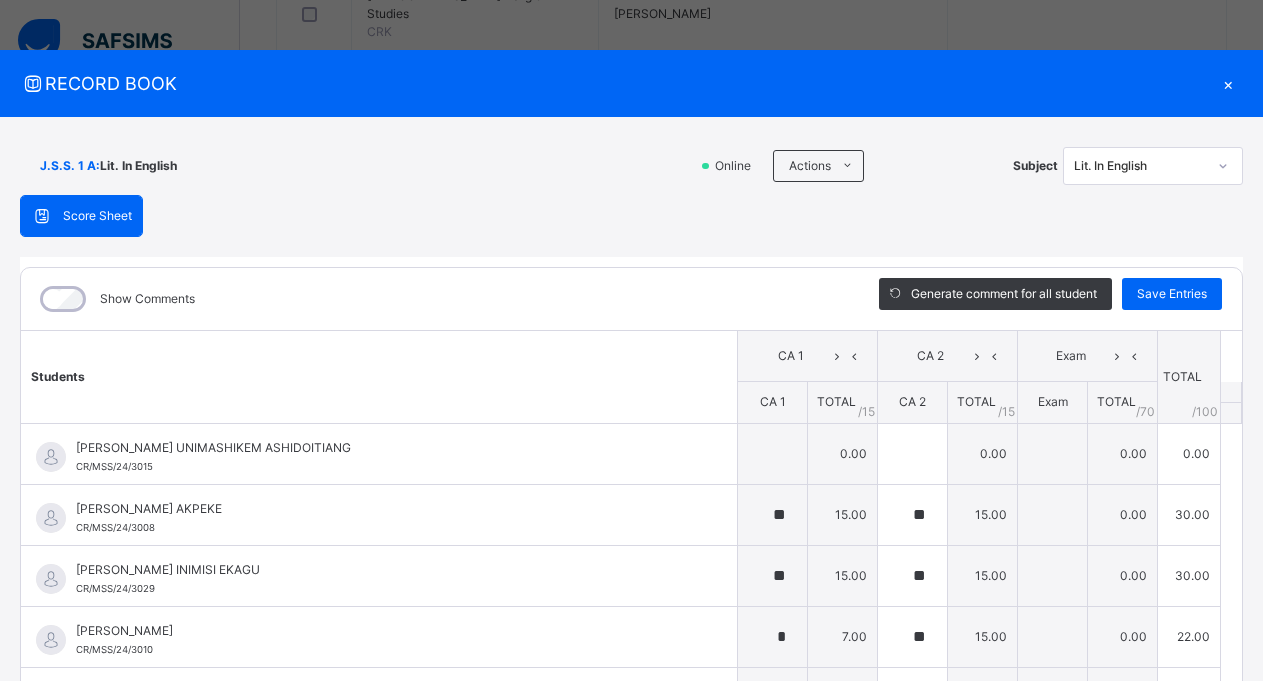 scroll, scrollTop: 1014, scrollLeft: 0, axis: vertical 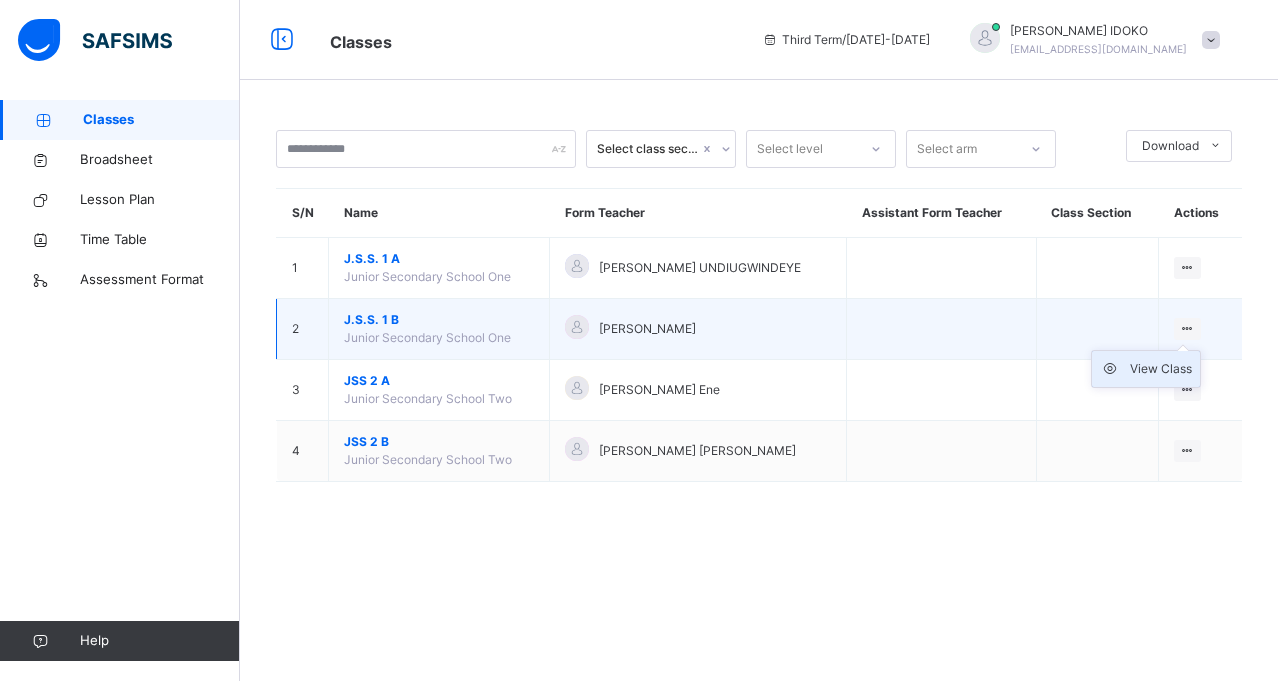 click on "View Class" at bounding box center (1161, 369) 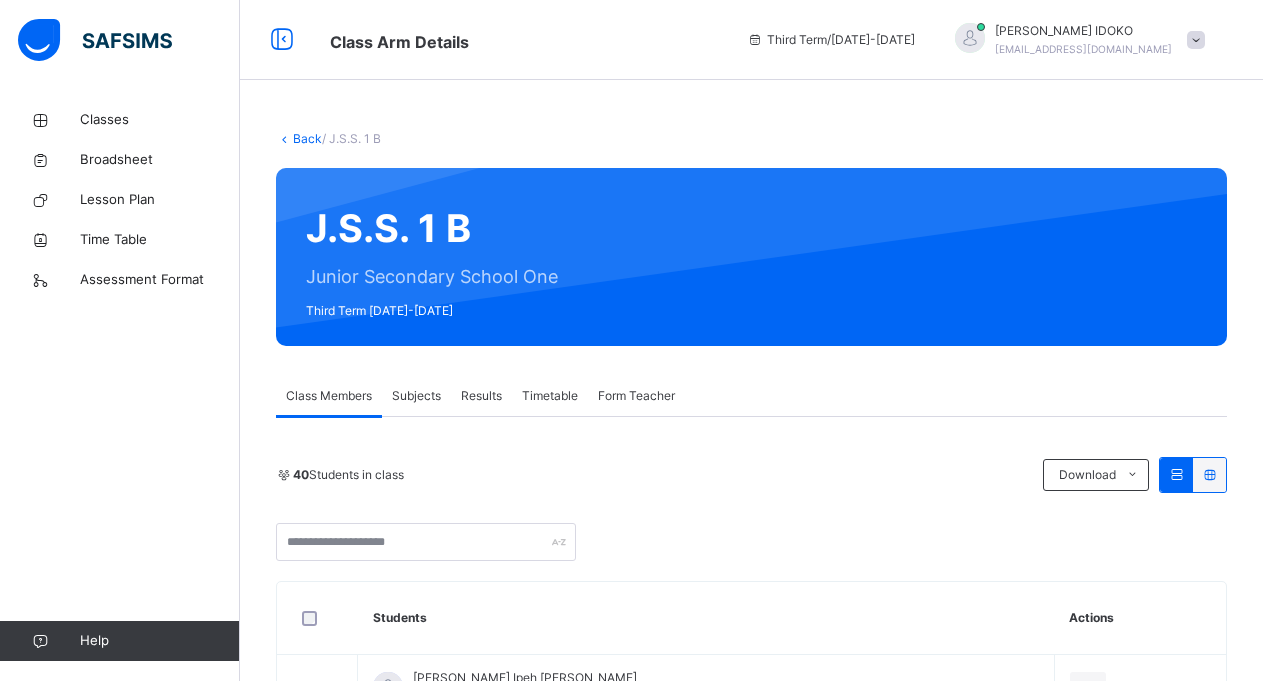 click on "Subjects" at bounding box center [416, 396] 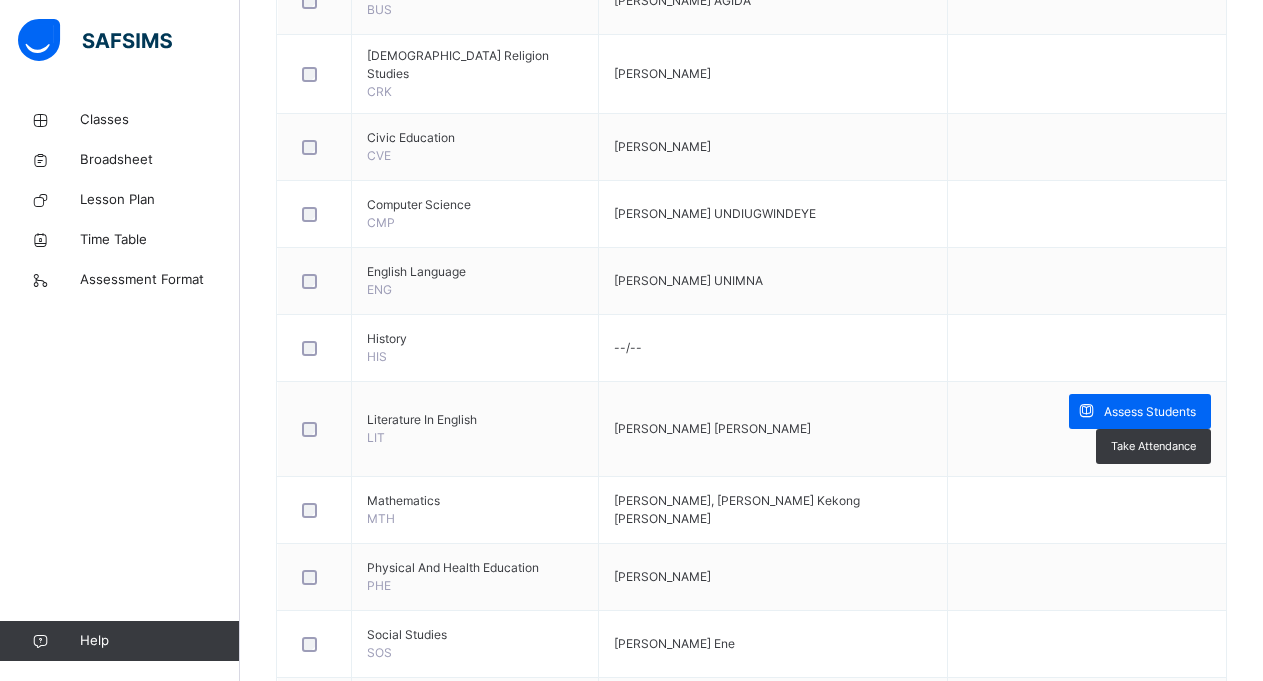 scroll, scrollTop: 960, scrollLeft: 0, axis: vertical 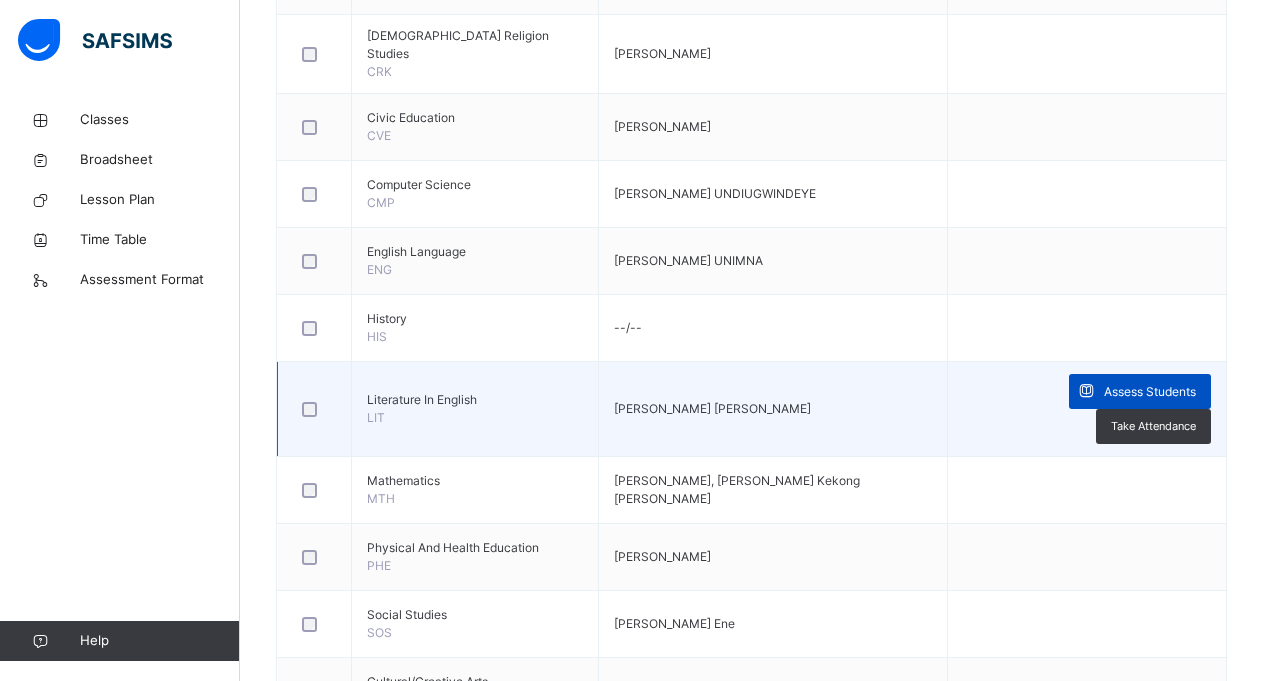 click on "Assess Students" at bounding box center [1140, 391] 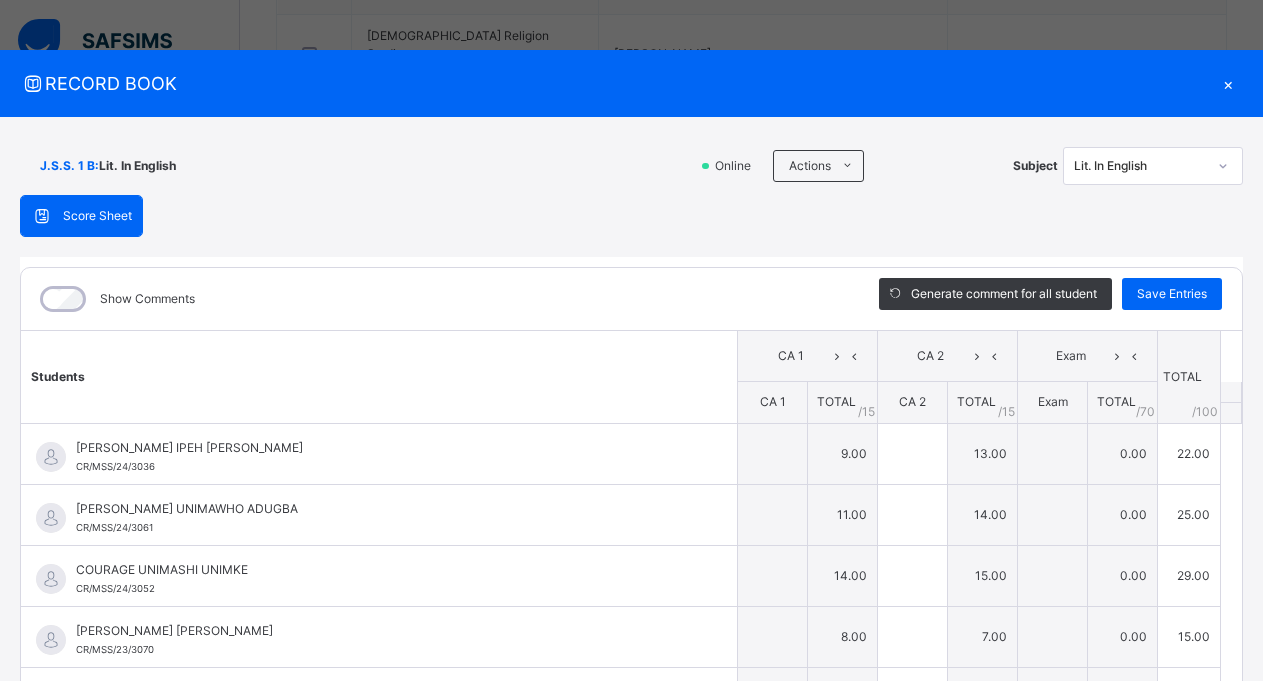 type on "*" 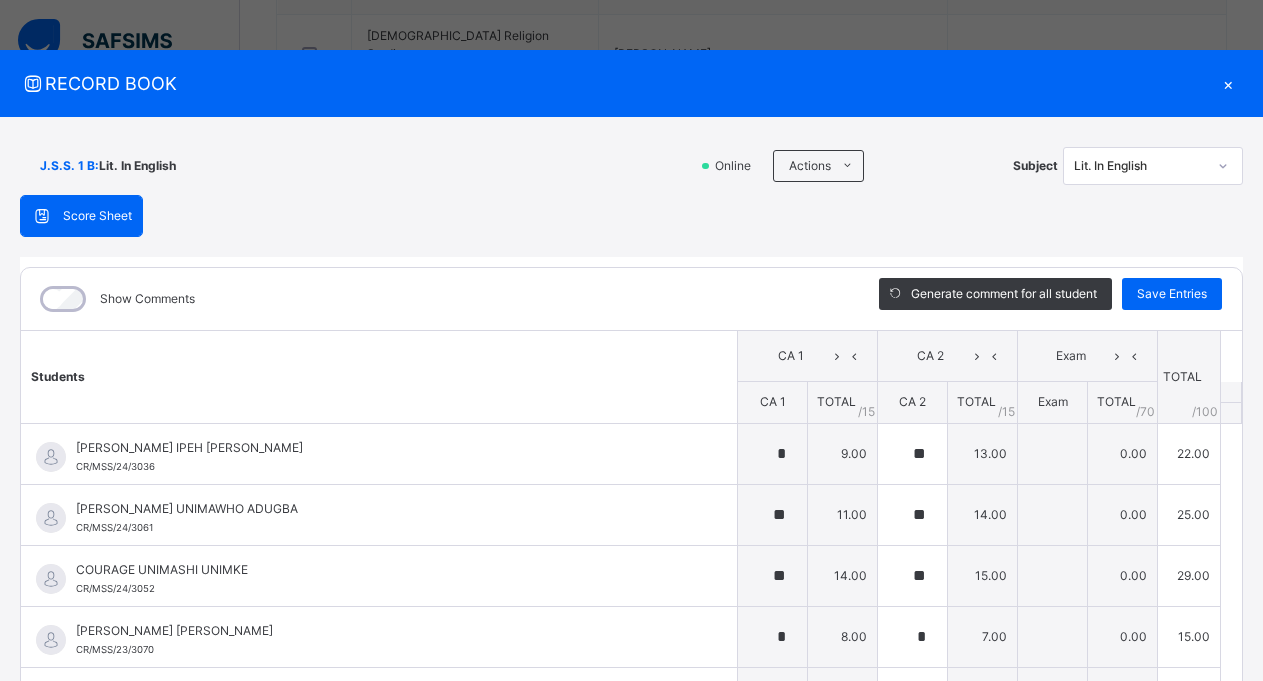 type on "**" 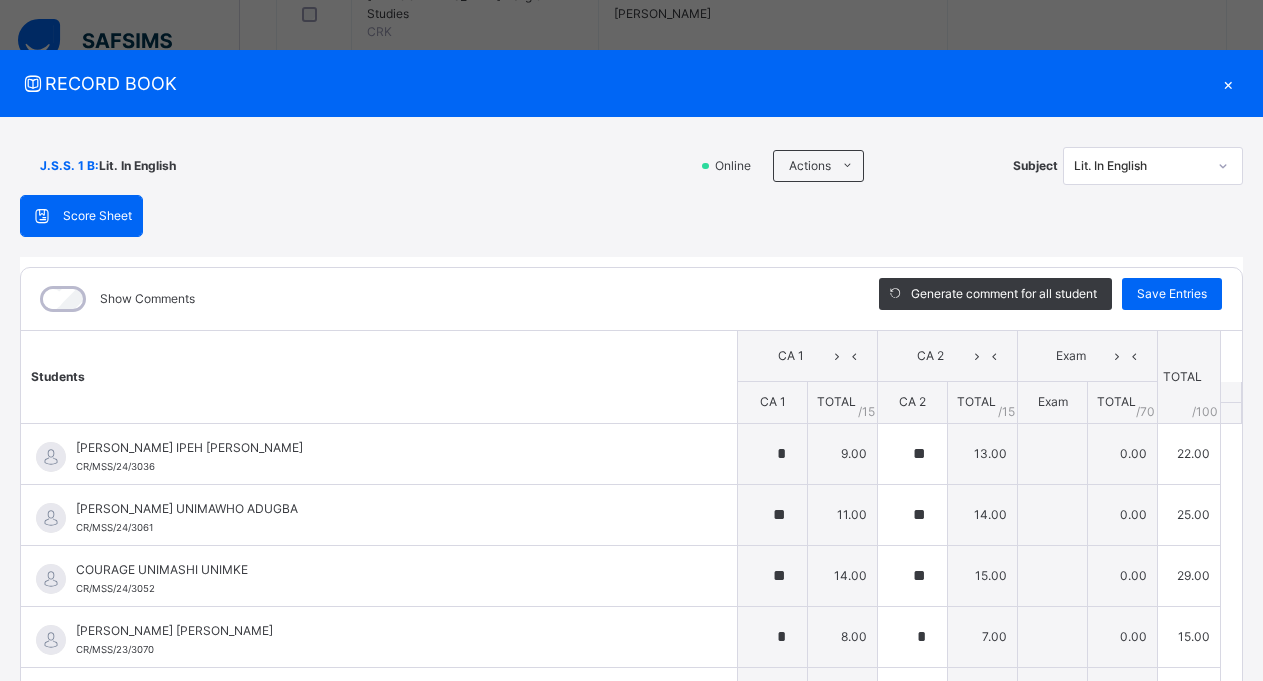 scroll, scrollTop: 1014, scrollLeft: 0, axis: vertical 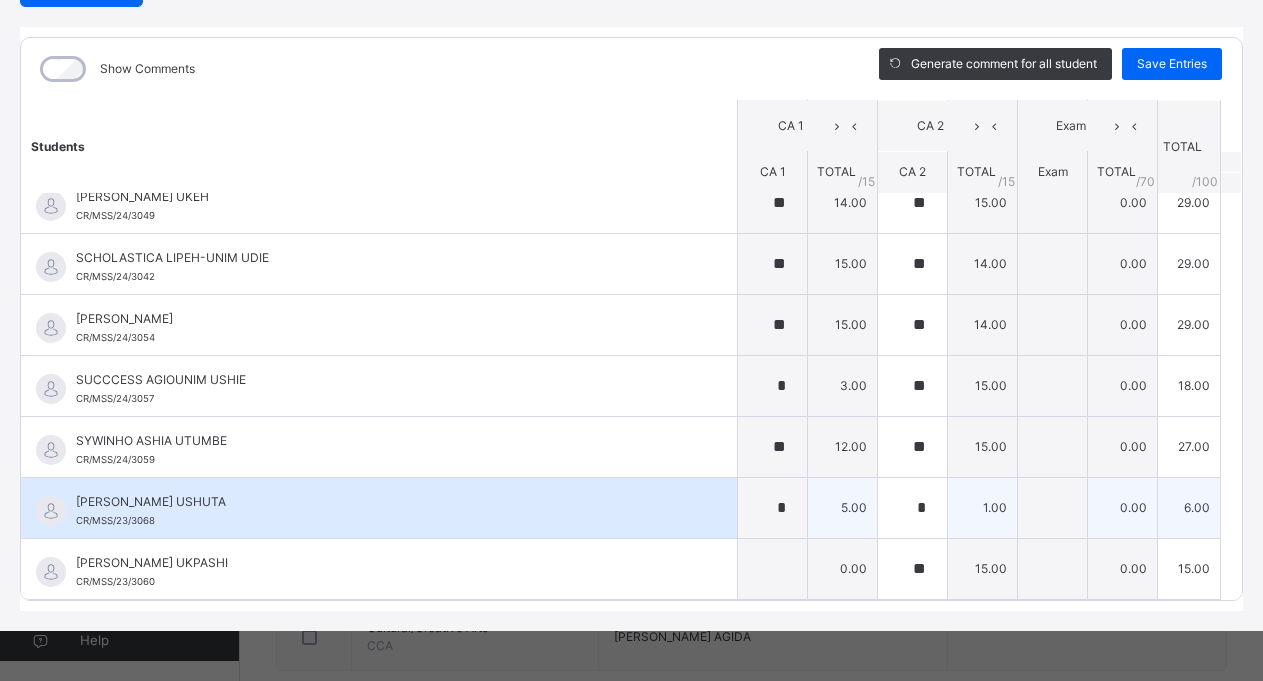click on "5.00" at bounding box center [843, 507] 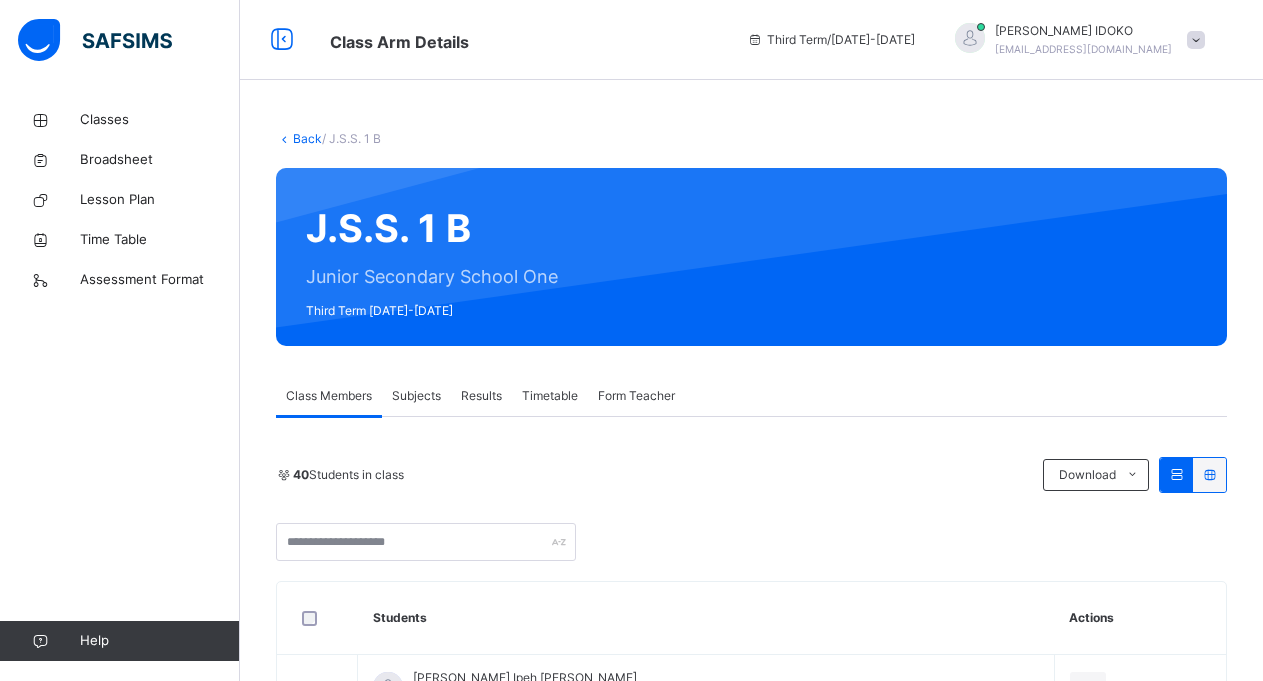 scroll, scrollTop: 0, scrollLeft: 0, axis: both 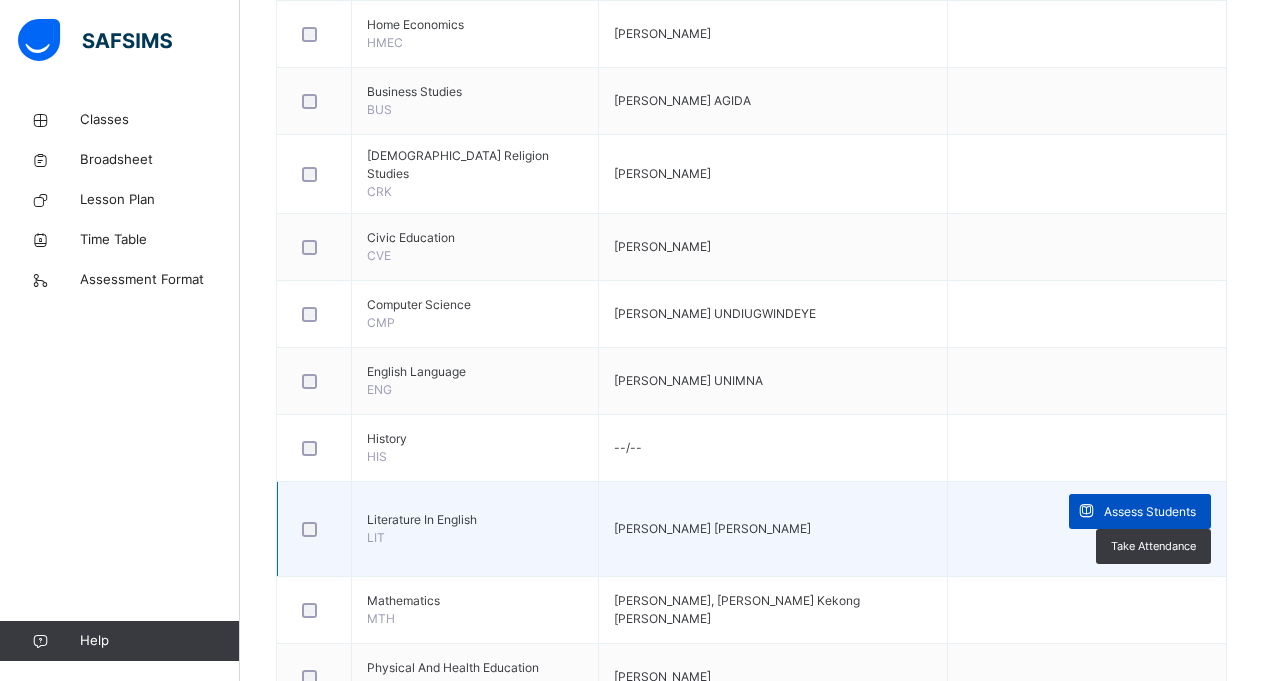 click on "Assess Students" at bounding box center [1150, 512] 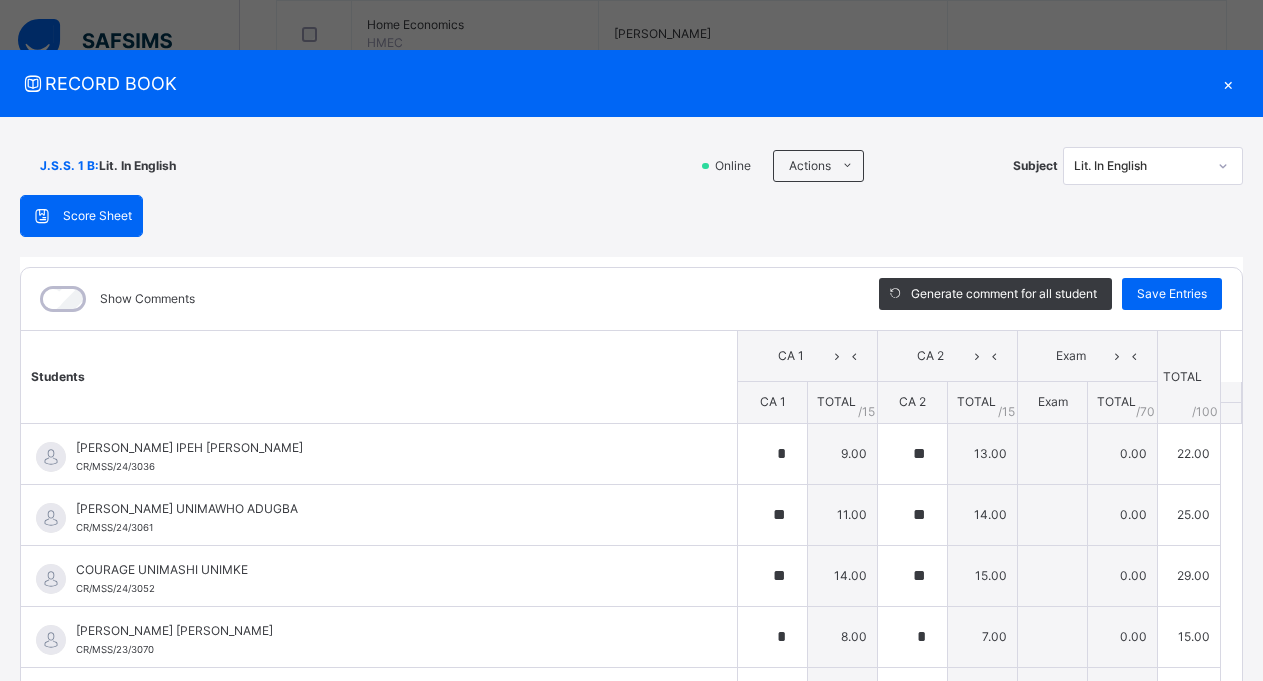 type on "*" 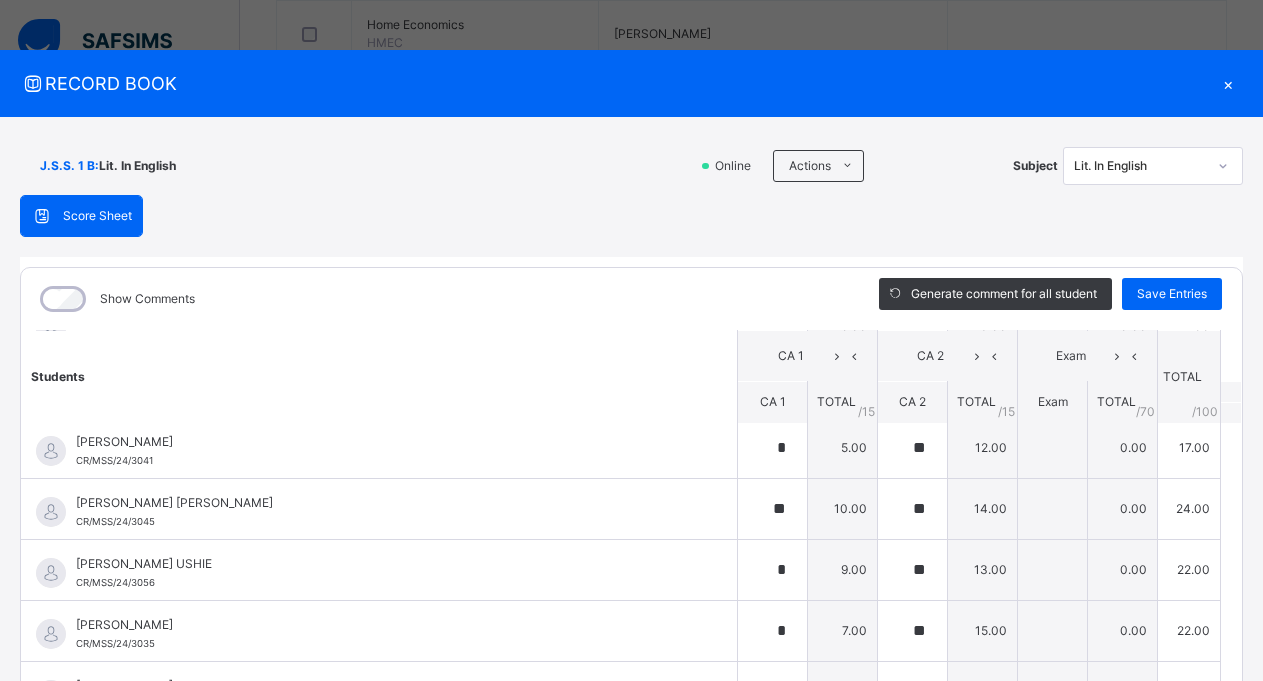 scroll, scrollTop: 1457, scrollLeft: 0, axis: vertical 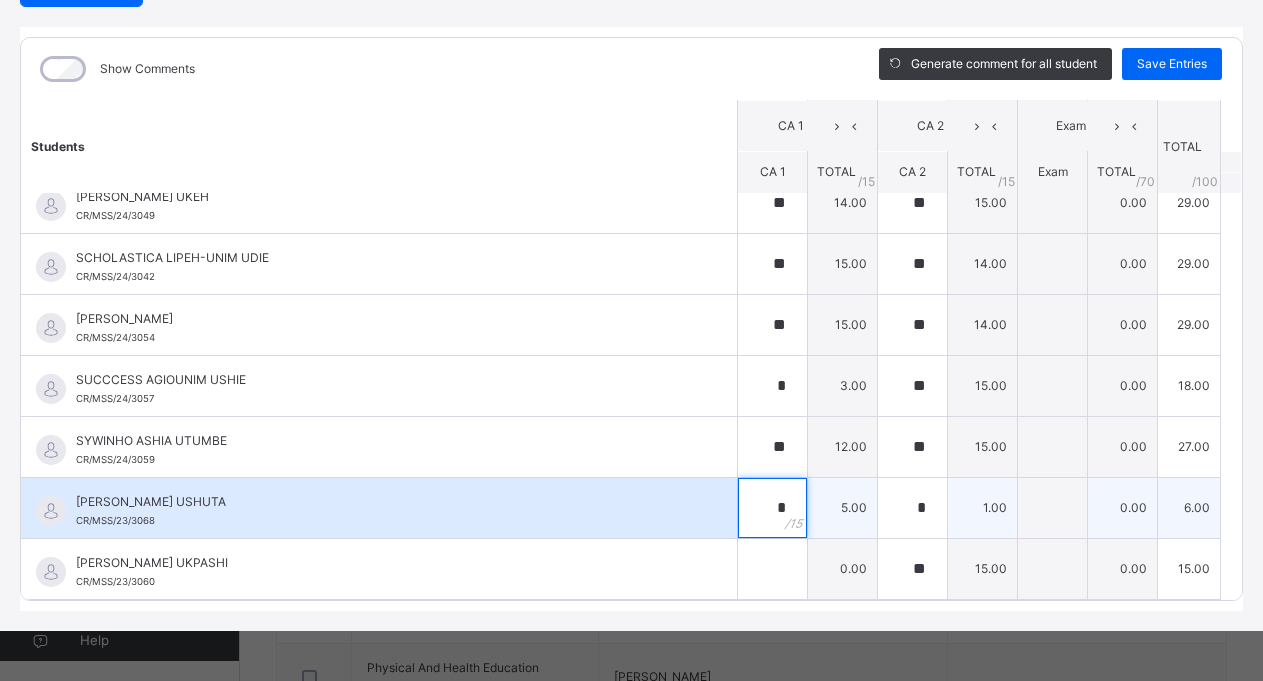 click on "*" at bounding box center [772, 508] 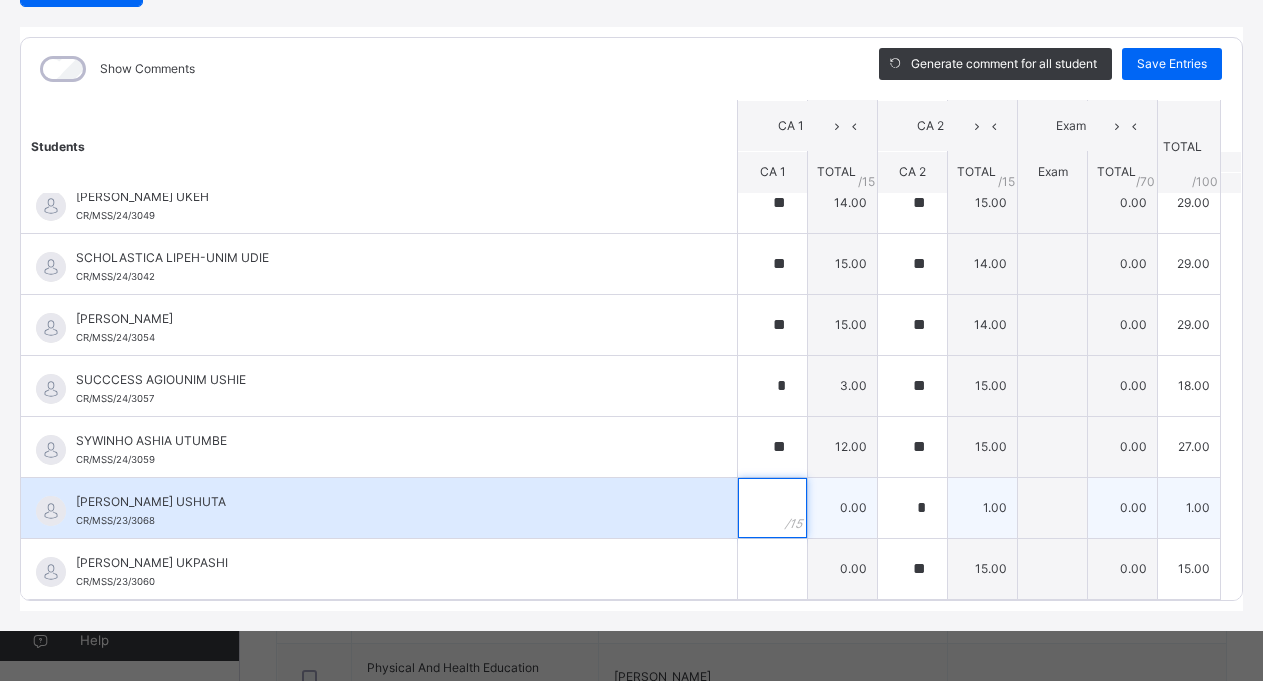 type 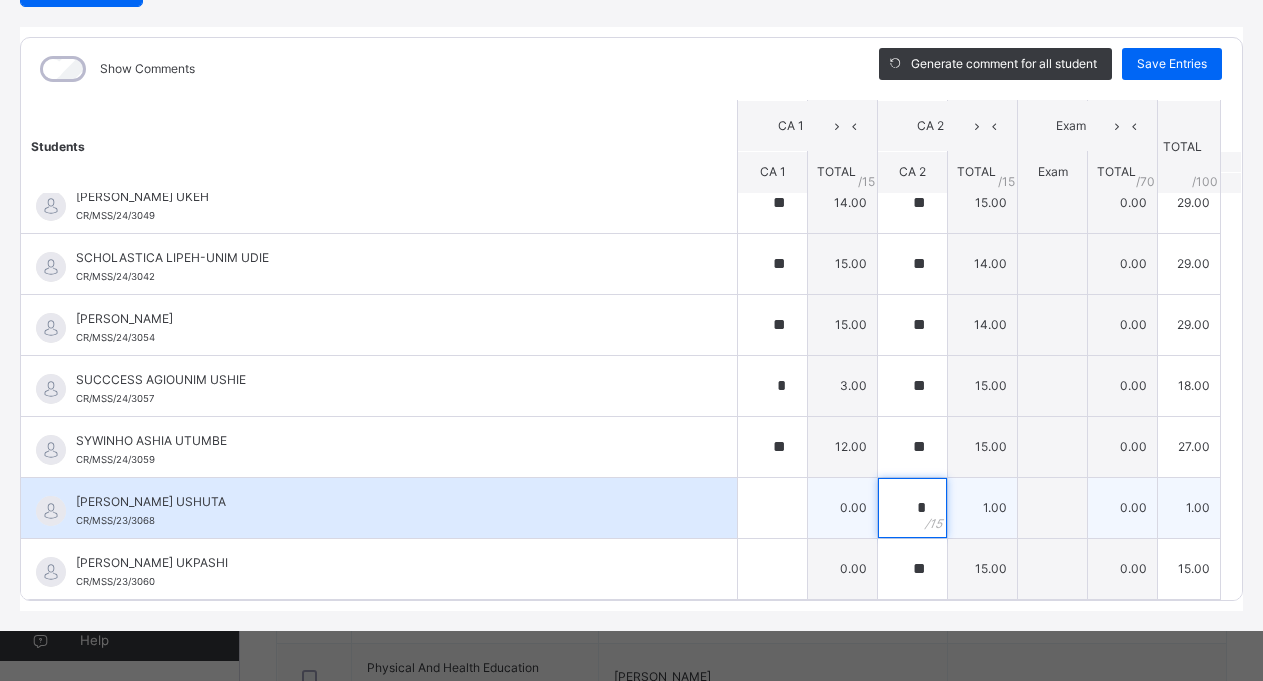 click on "*" at bounding box center (912, 508) 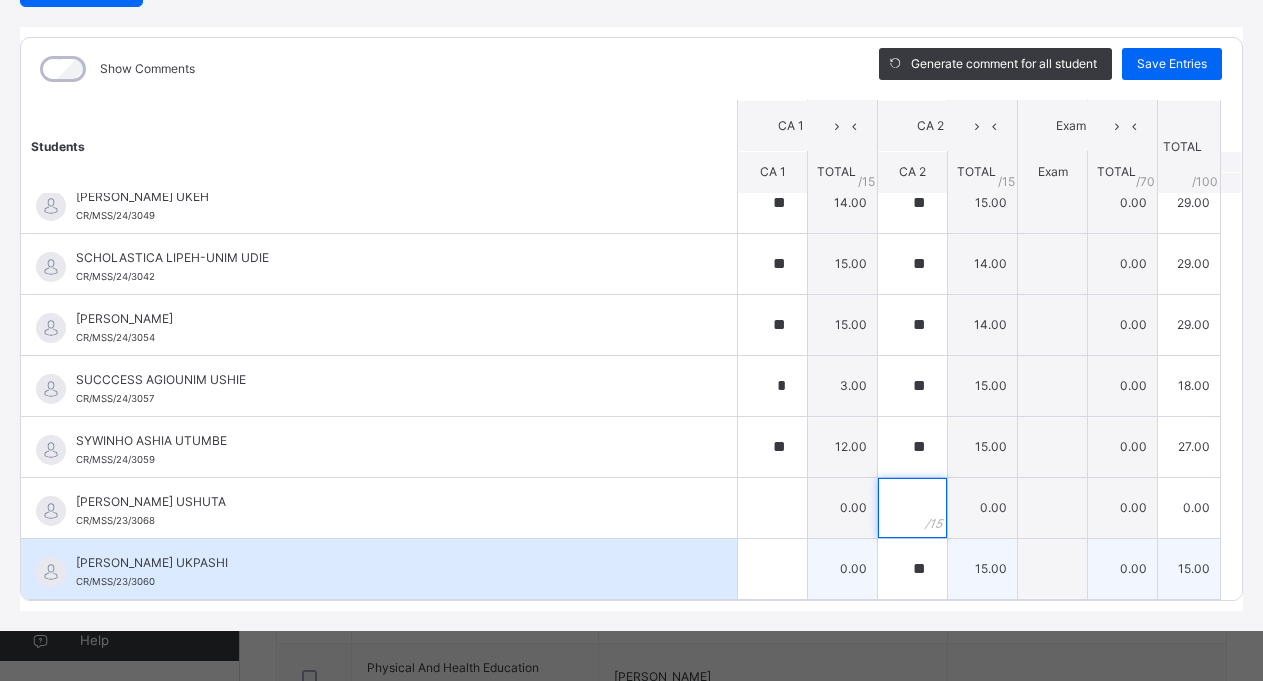 type 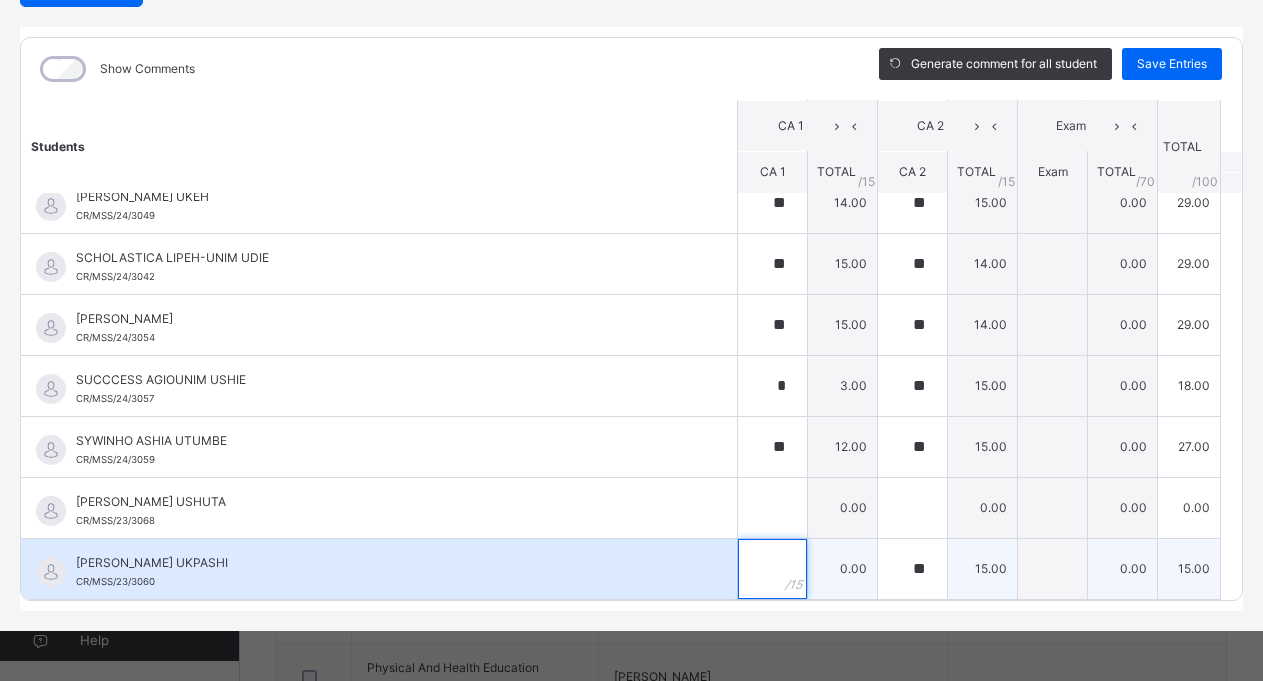 click at bounding box center (772, 569) 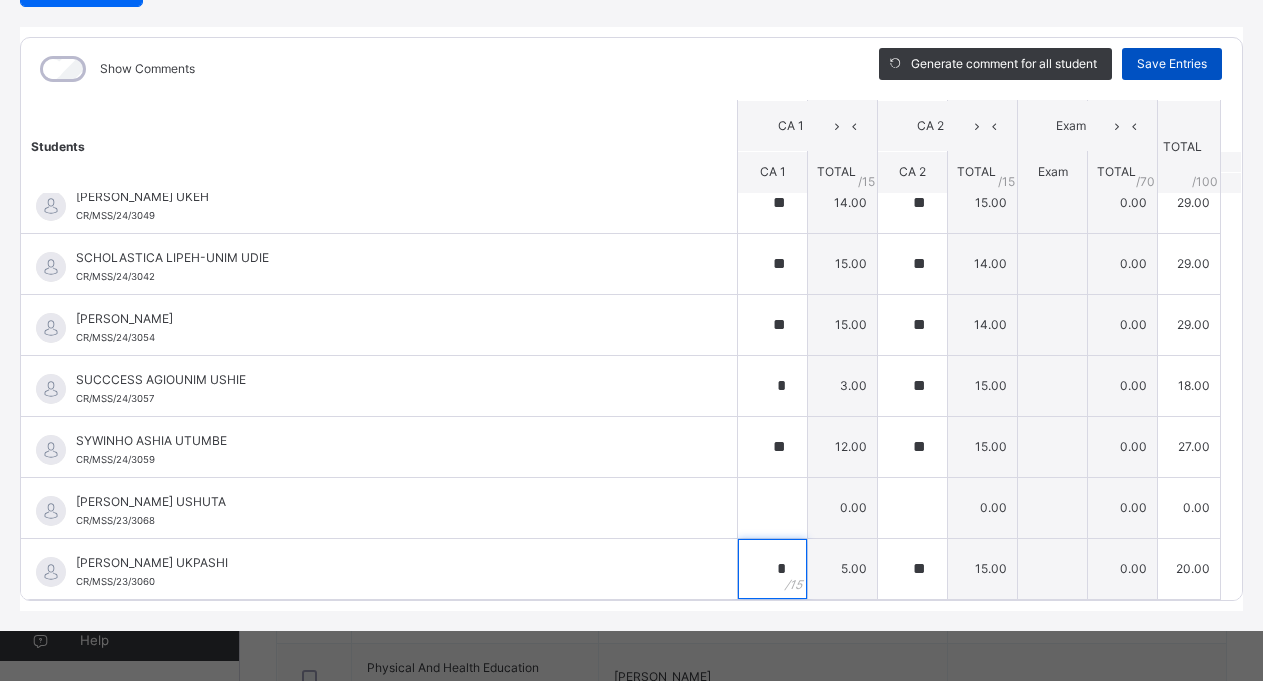 type on "*" 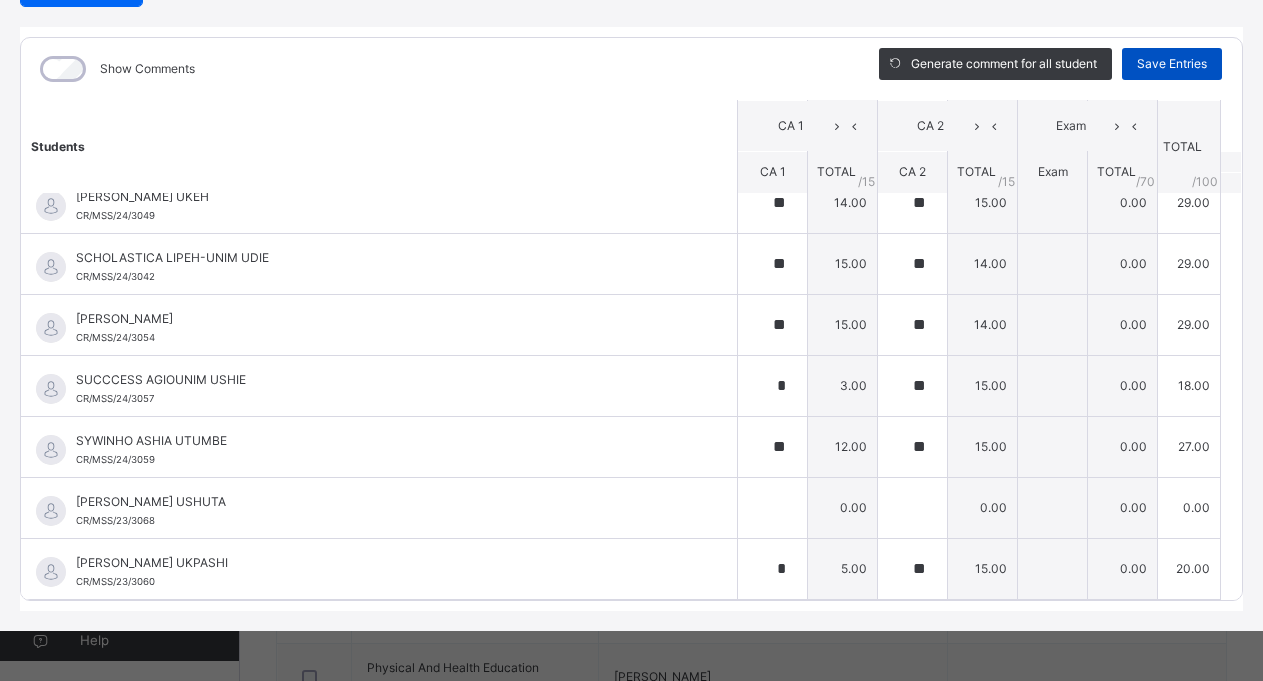 click on "Save Entries" at bounding box center (1172, 64) 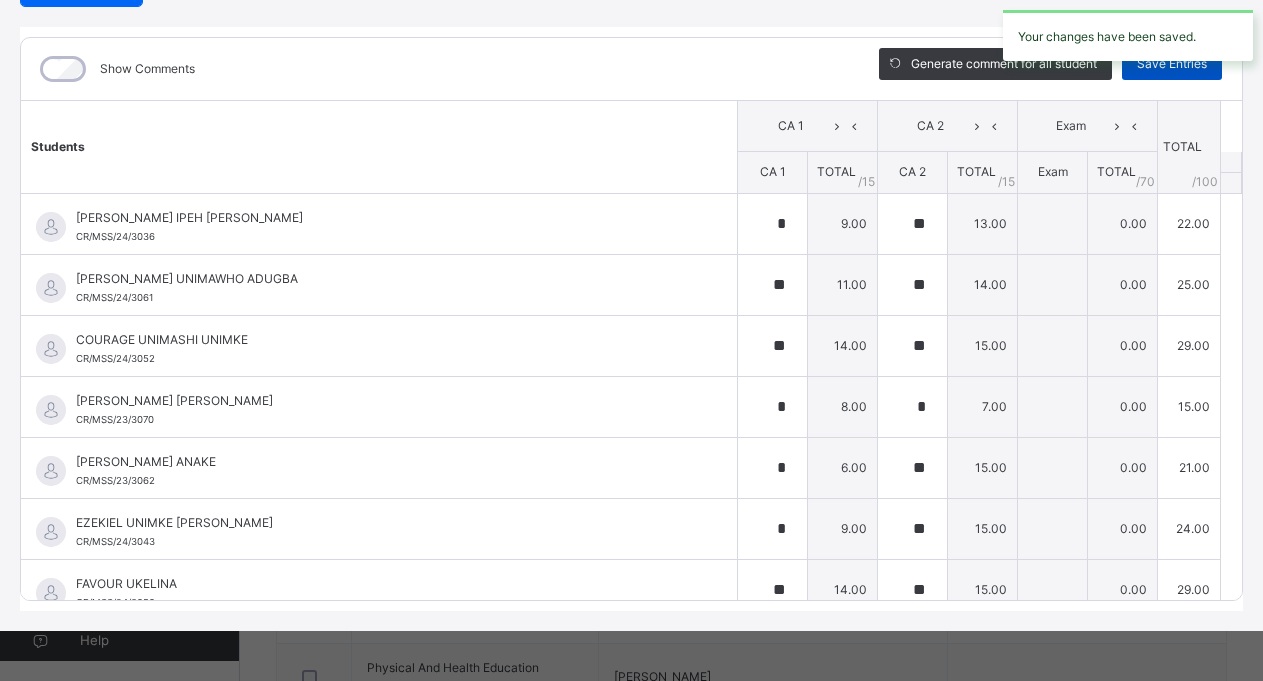 type on "*" 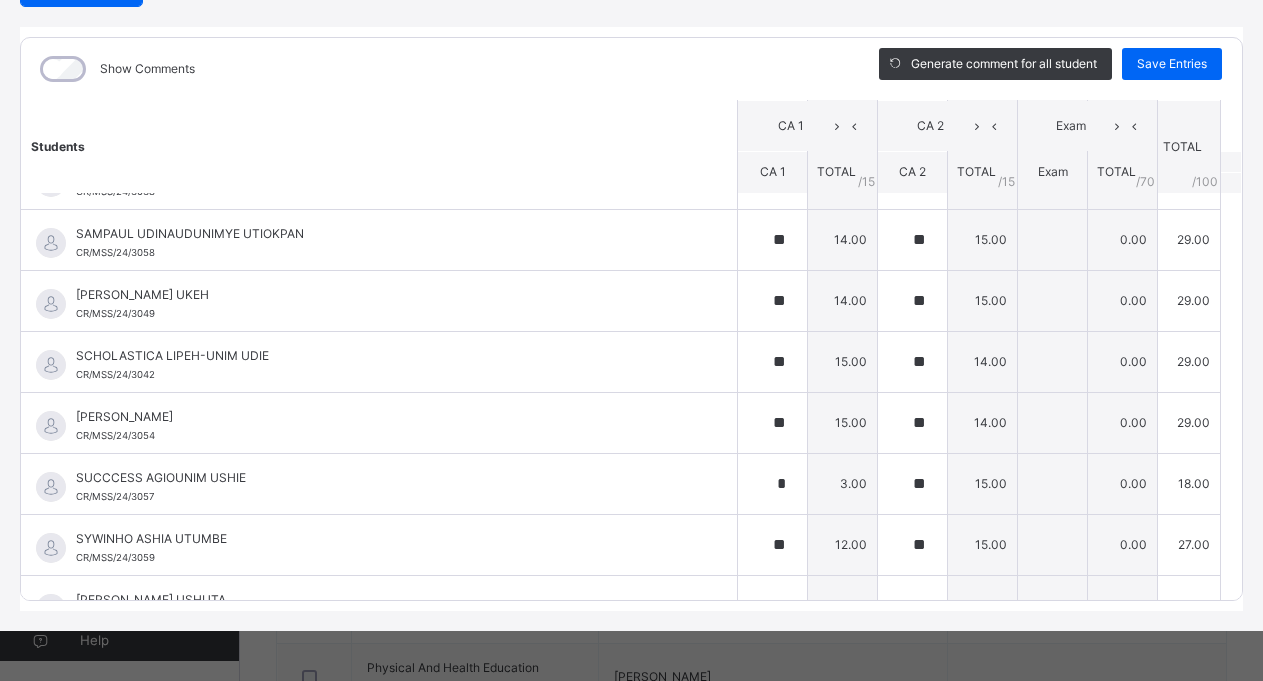 scroll, scrollTop: 2034, scrollLeft: 0, axis: vertical 